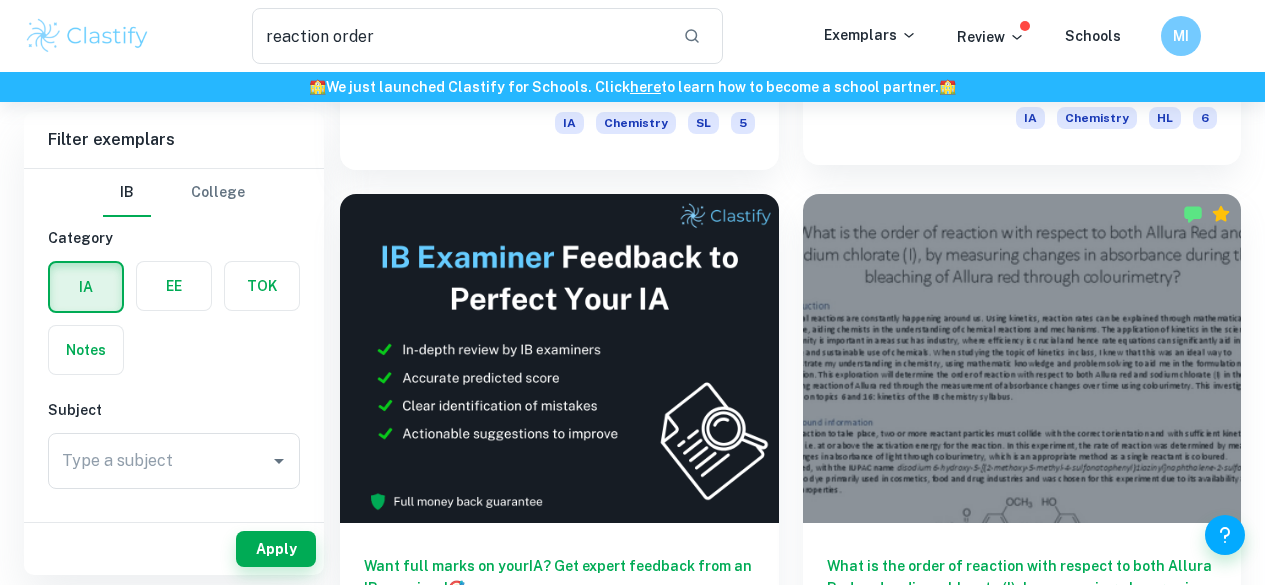scroll, scrollTop: 588, scrollLeft: 0, axis: vertical 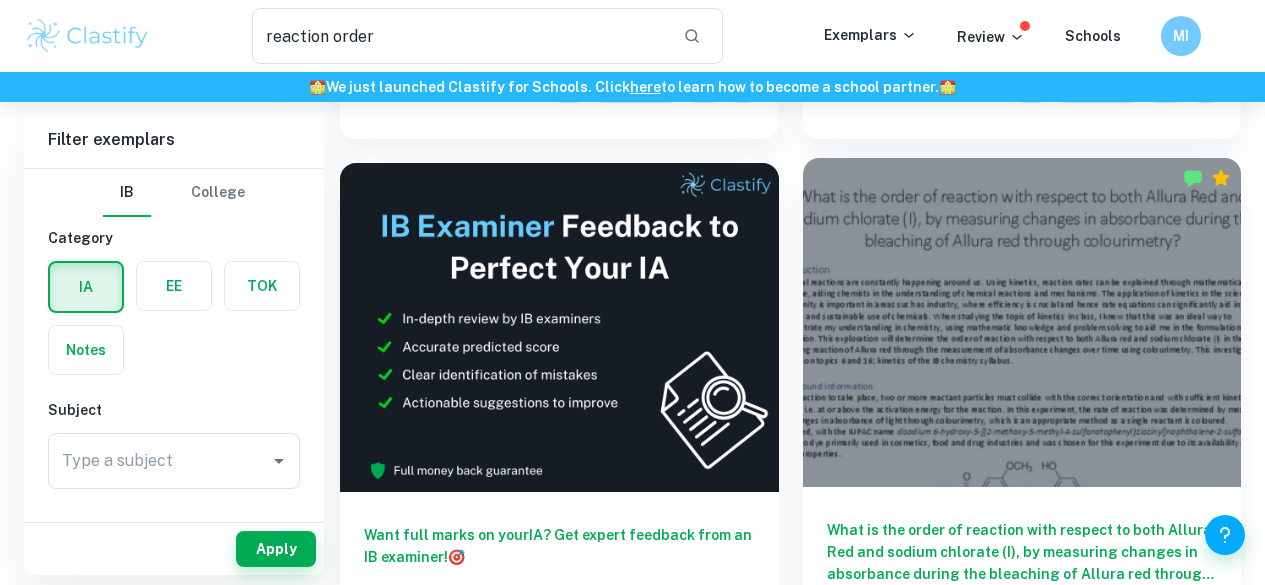 click on "What is the order of reaction with respect to both Allura Red and sodium chlorate (I), by measuring changes in absorbance during the bleaching of Allura red through colourimetry? IA Chemistry HL 7" at bounding box center (1022, 577) 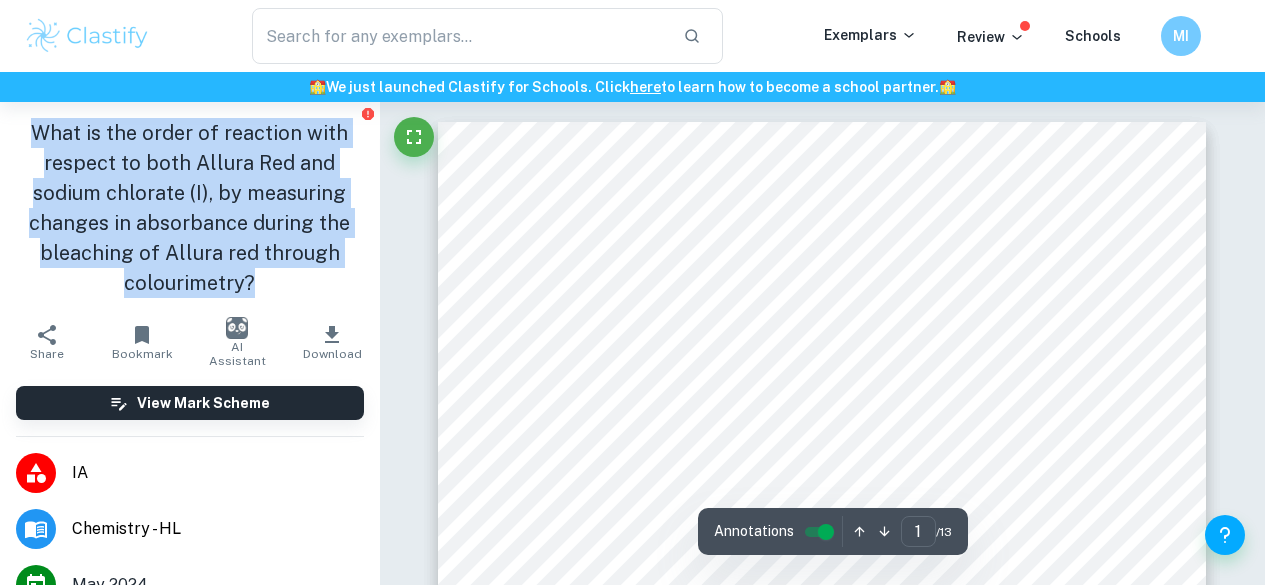 drag, startPoint x: 33, startPoint y: 137, endPoint x: 281, endPoint y: 293, distance: 292.98465 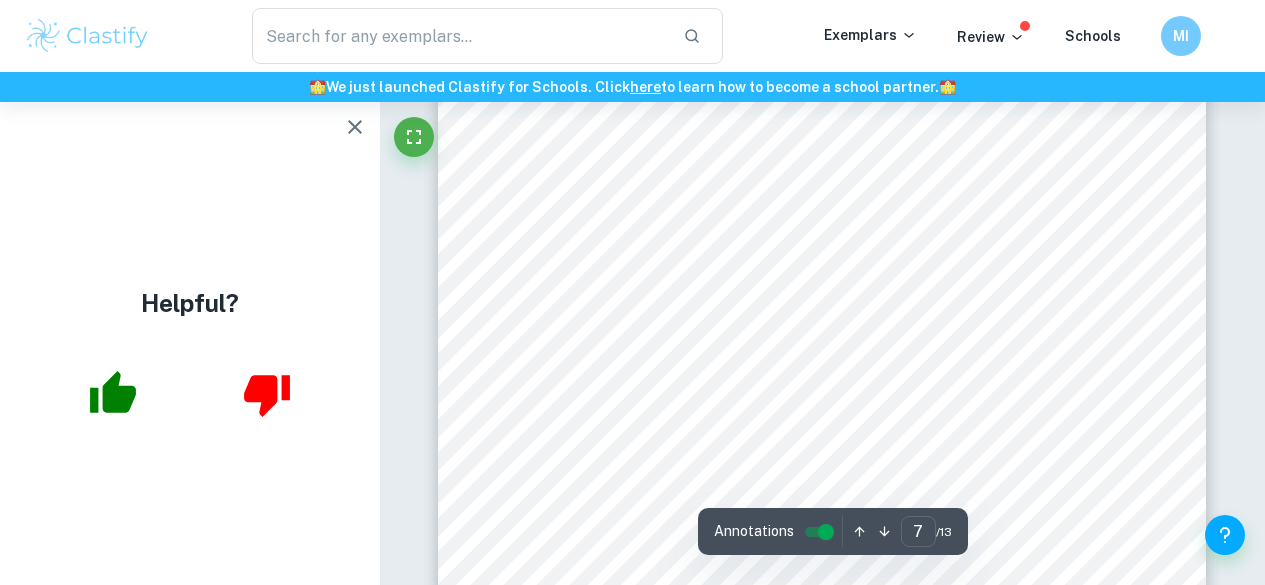 scroll, scrollTop: 7298, scrollLeft: 0, axis: vertical 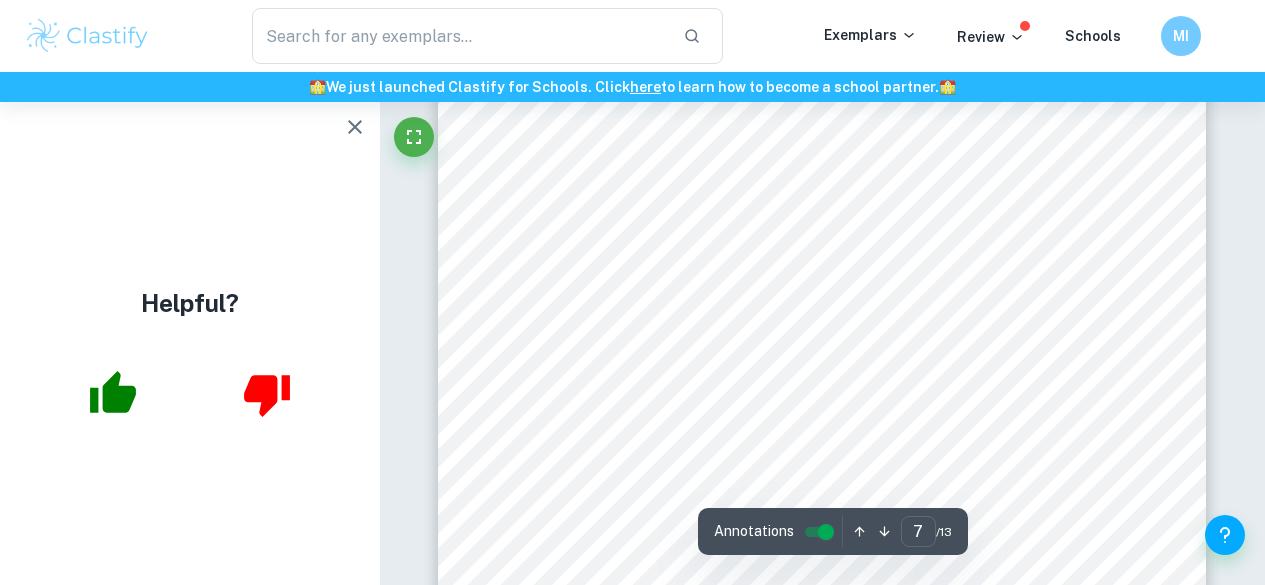 click at bounding box center (355, 127) 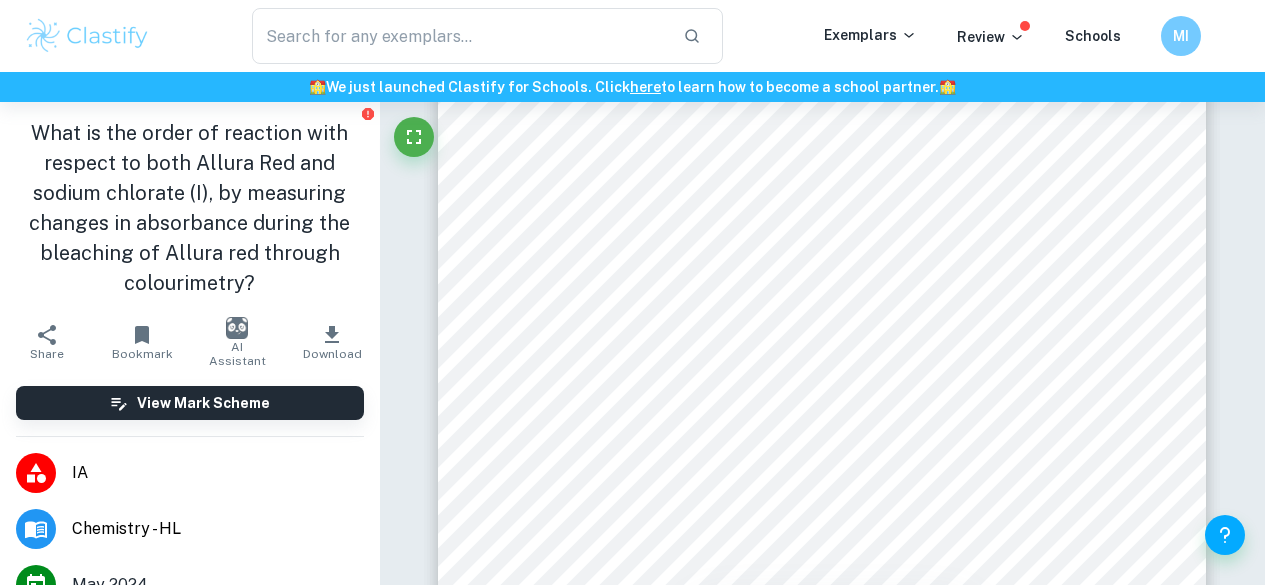 click 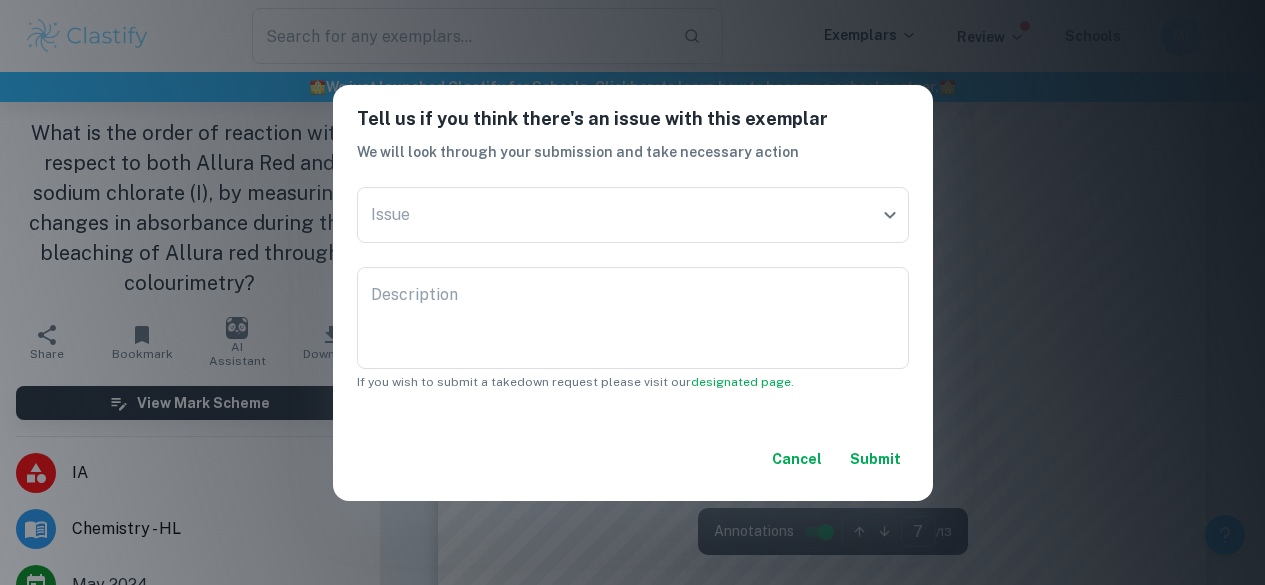 click on "Tell us if you think there's an issue with this exemplar We will look through your submission and take necessary action Issue ​ Issue Description x Description If you wish to submit a takedown request please visit our  designated page . Cancel Submit" at bounding box center [632, 292] 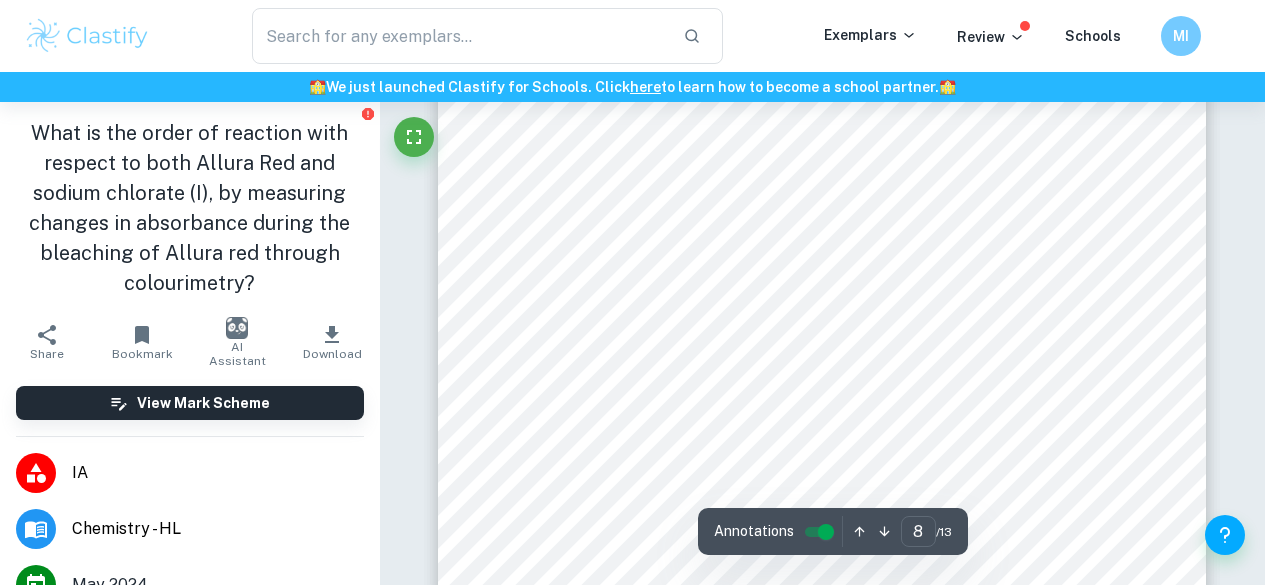 scroll, scrollTop: 8491, scrollLeft: 0, axis: vertical 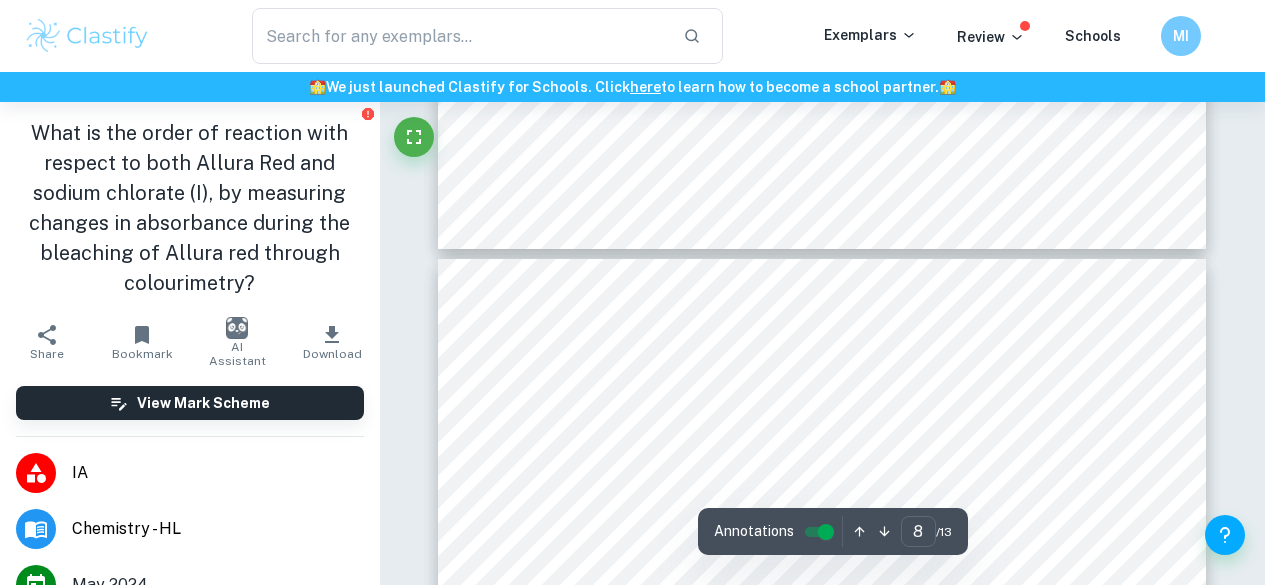 type on "9" 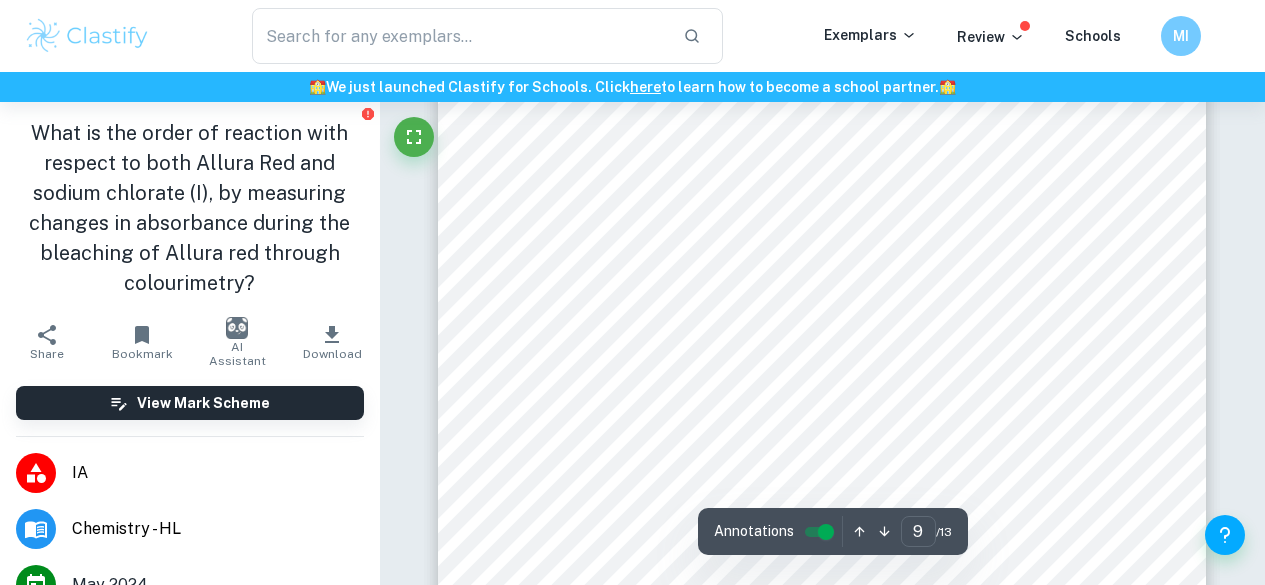 scroll, scrollTop: 9510, scrollLeft: 0, axis: vertical 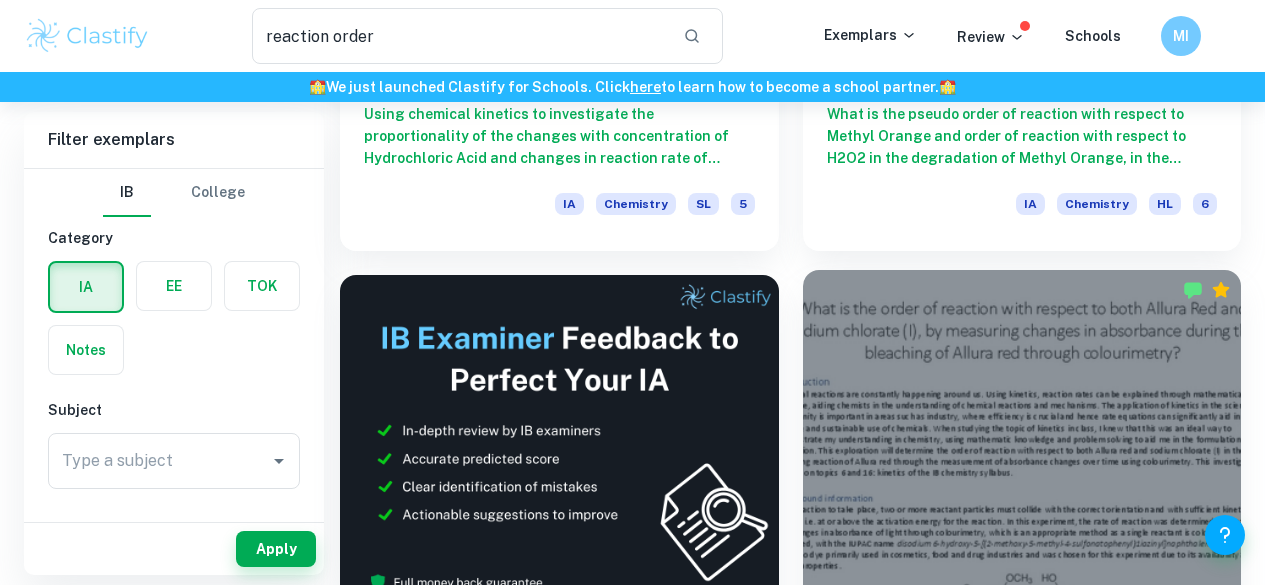 click at bounding box center [1022, 434] 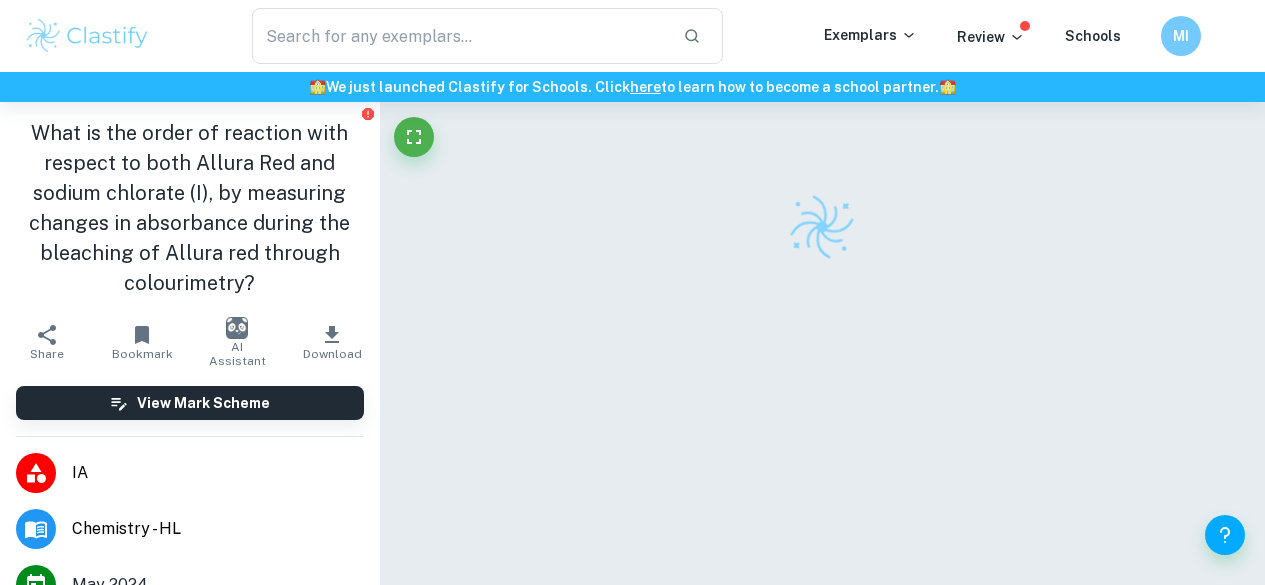 scroll, scrollTop: 47, scrollLeft: 0, axis: vertical 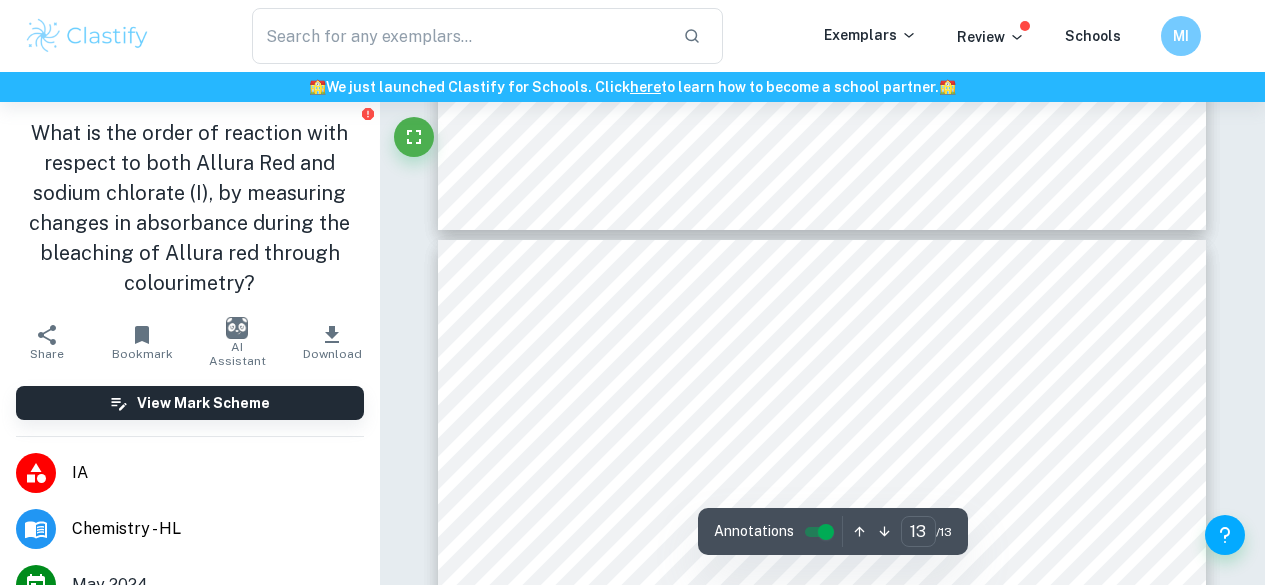 type on "12" 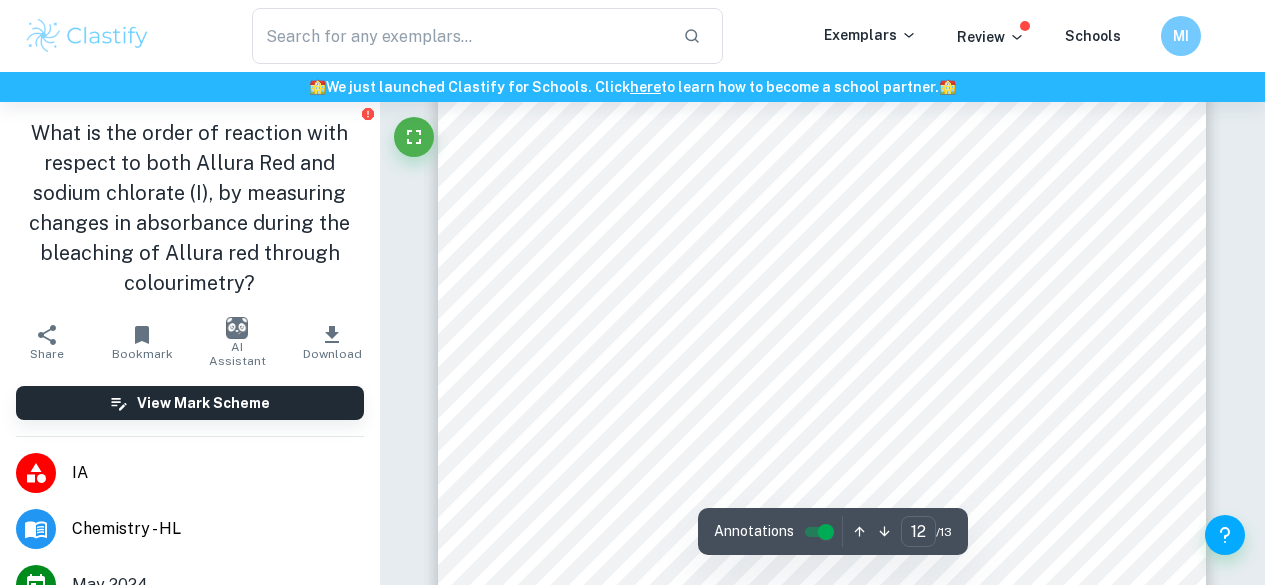 scroll, scrollTop: 12306, scrollLeft: 0, axis: vertical 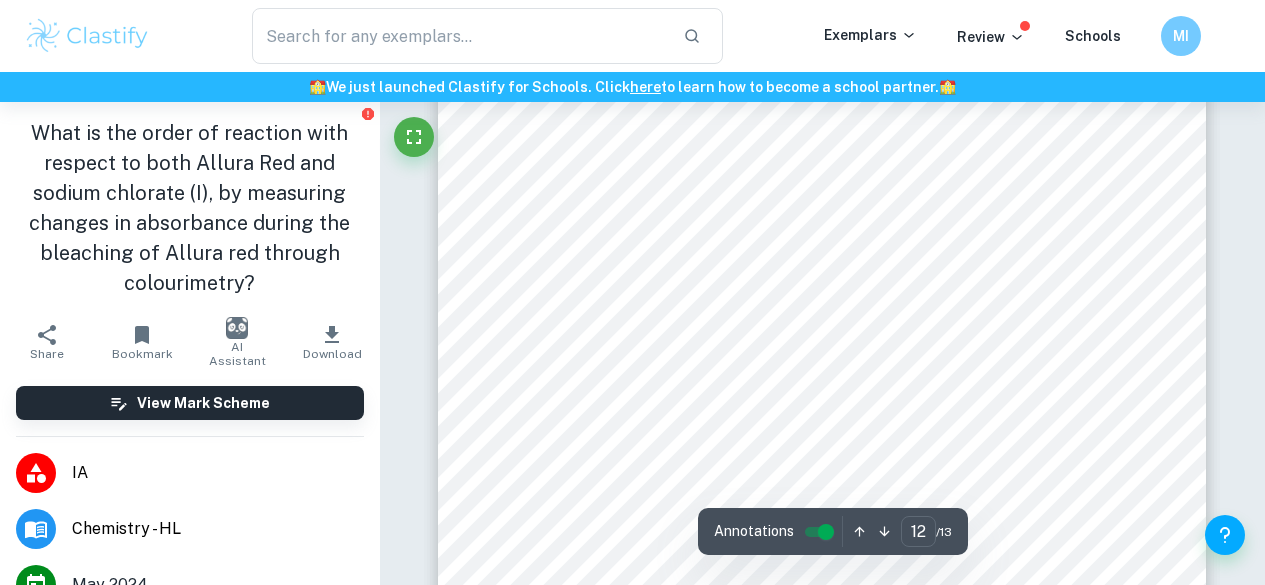 click at bounding box center [380, -12204] 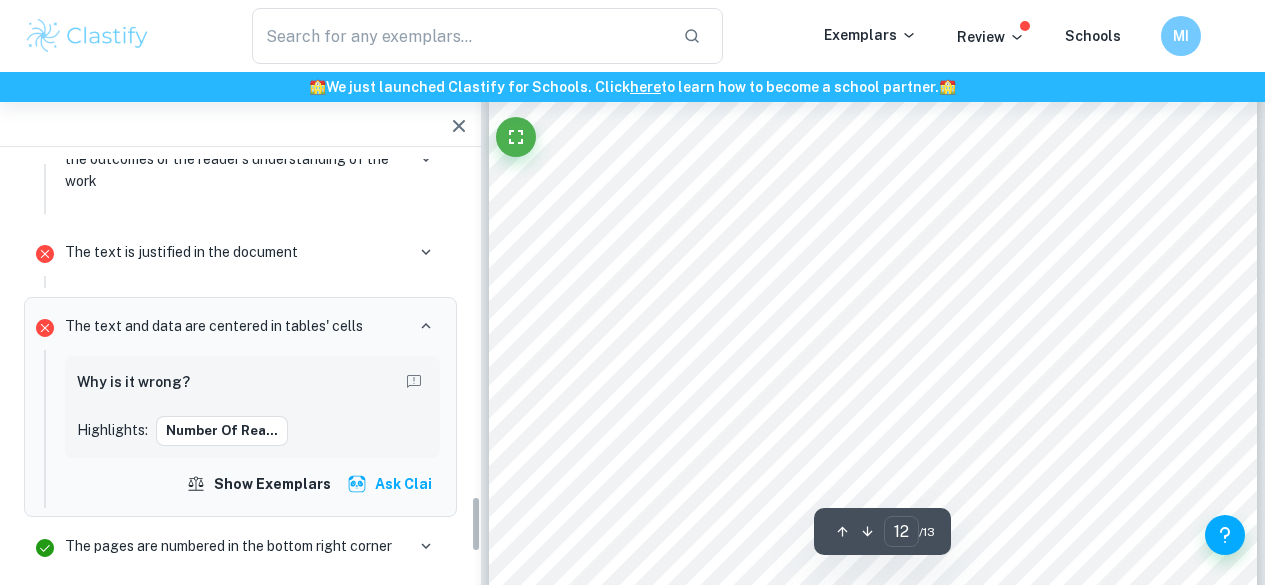 scroll, scrollTop: 2498, scrollLeft: 0, axis: vertical 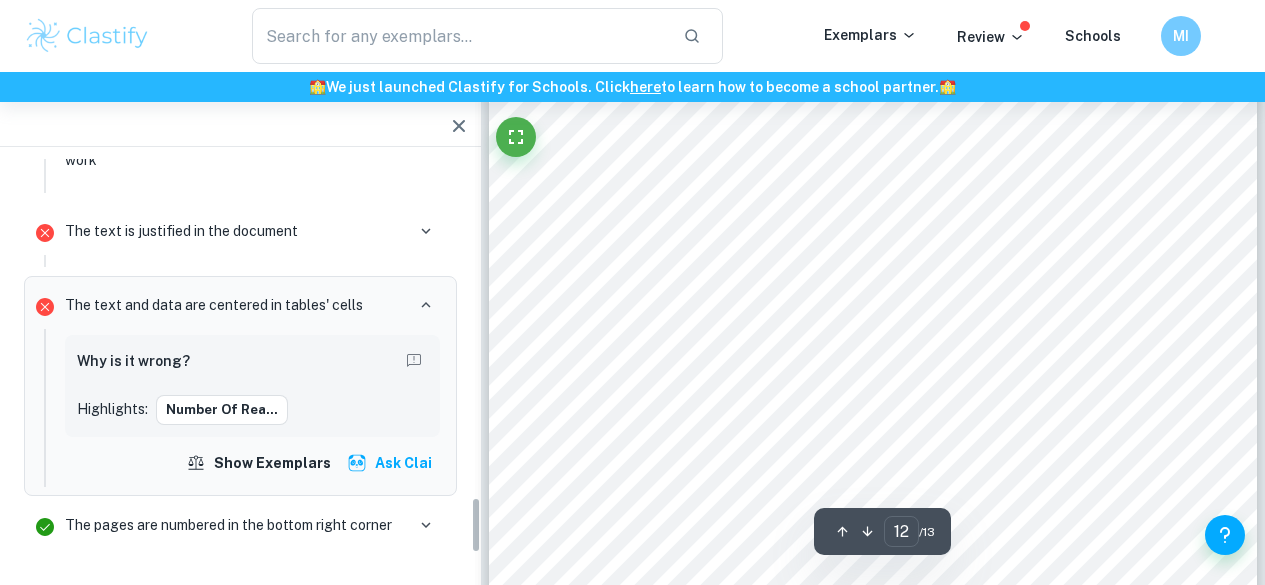 click on "Why is it wrong? Highlights:   Number of
rea..." at bounding box center (252, 386) 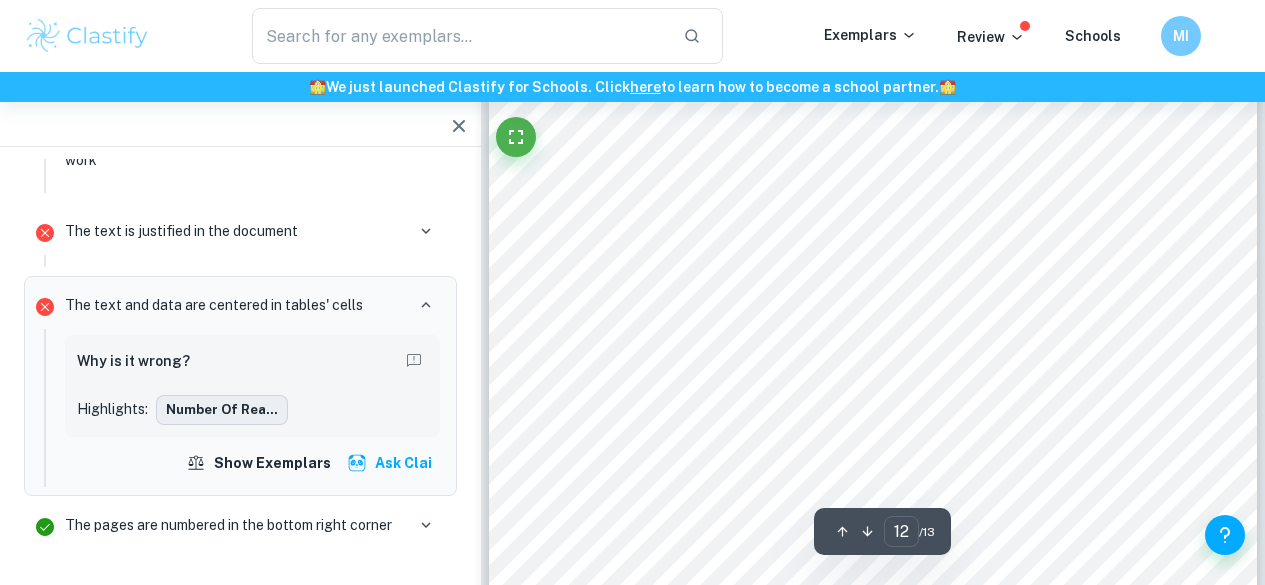 click on "Number of
rea..." at bounding box center [222, 410] 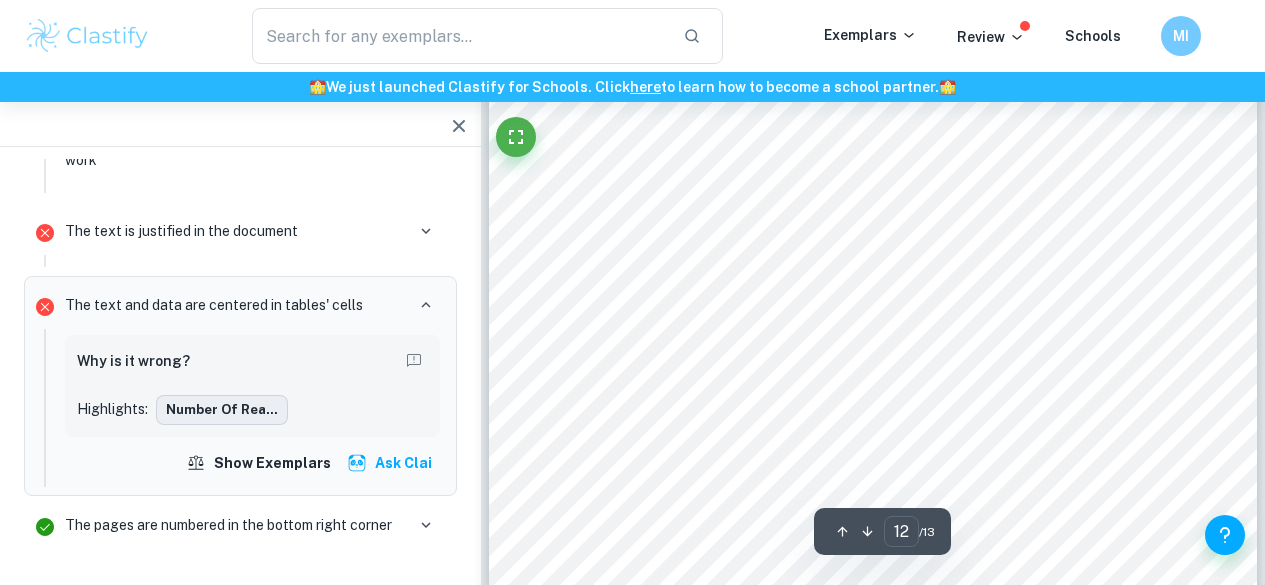 scroll, scrollTop: 12367, scrollLeft: 0, axis: vertical 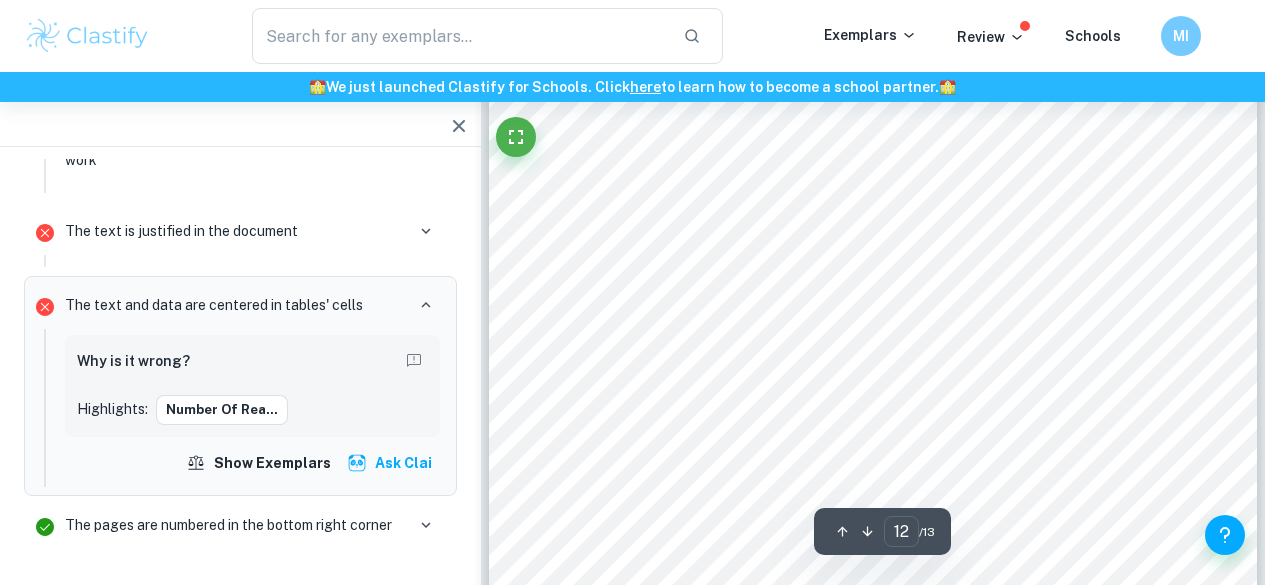 click at bounding box center (818, 215) 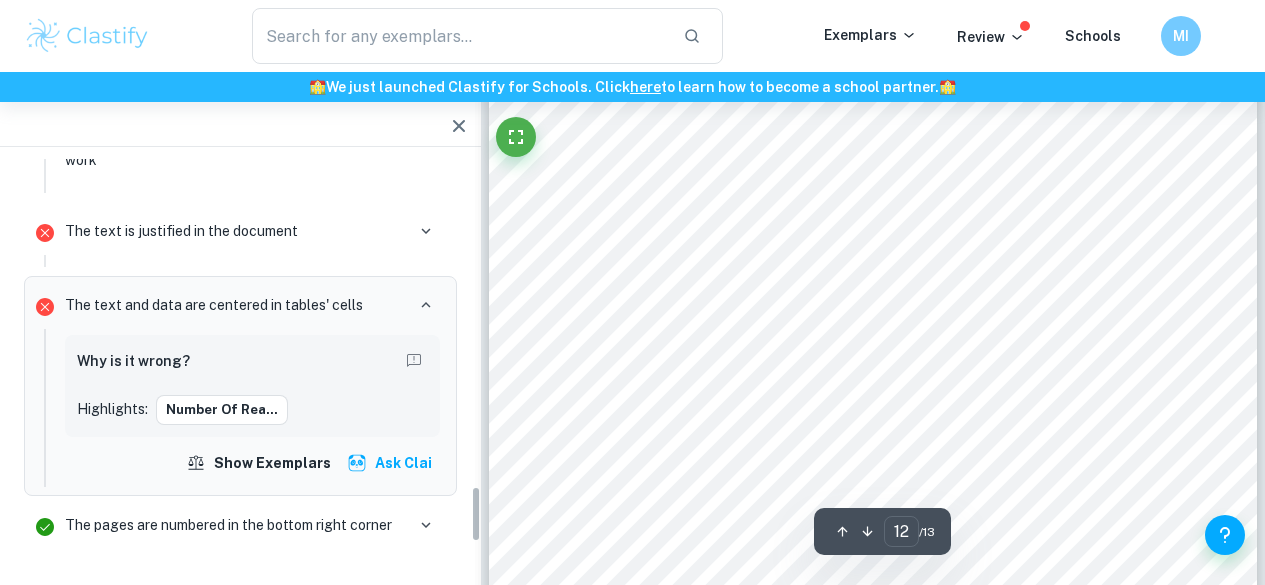 scroll, scrollTop: 2419, scrollLeft: 0, axis: vertical 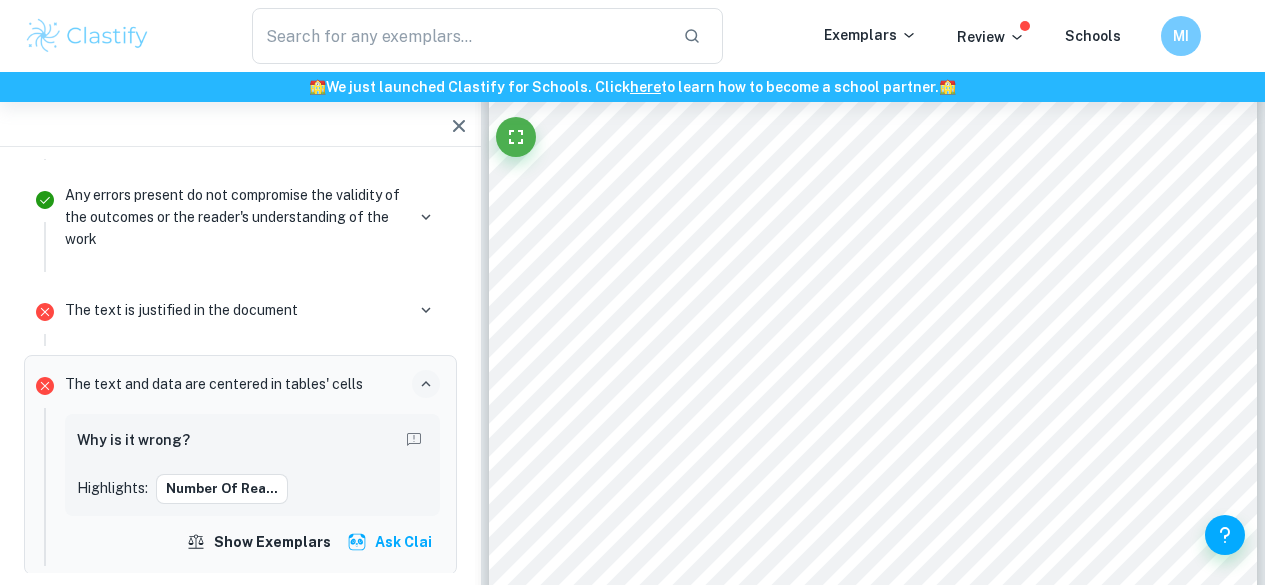 click 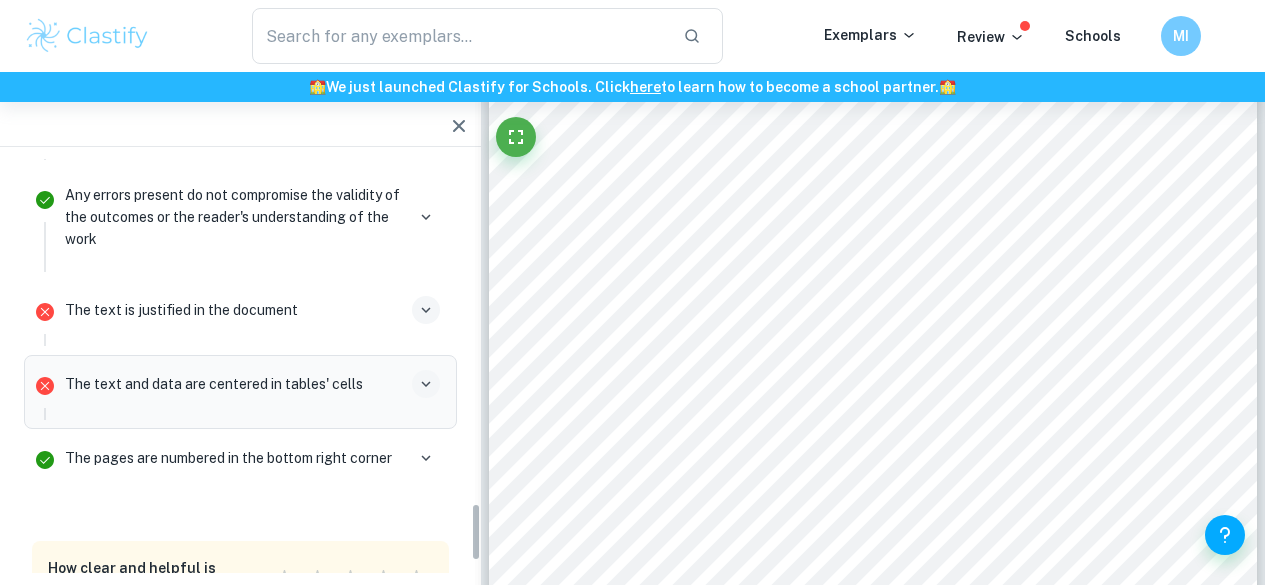 click at bounding box center (426, 310) 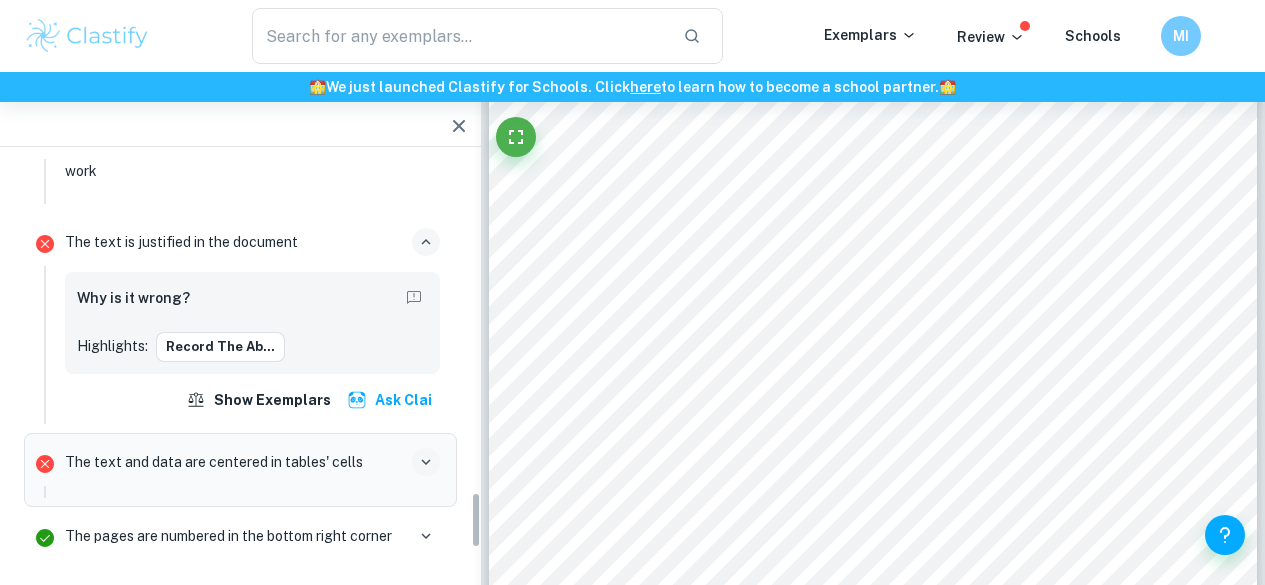 scroll, scrollTop: 2447, scrollLeft: 0, axis: vertical 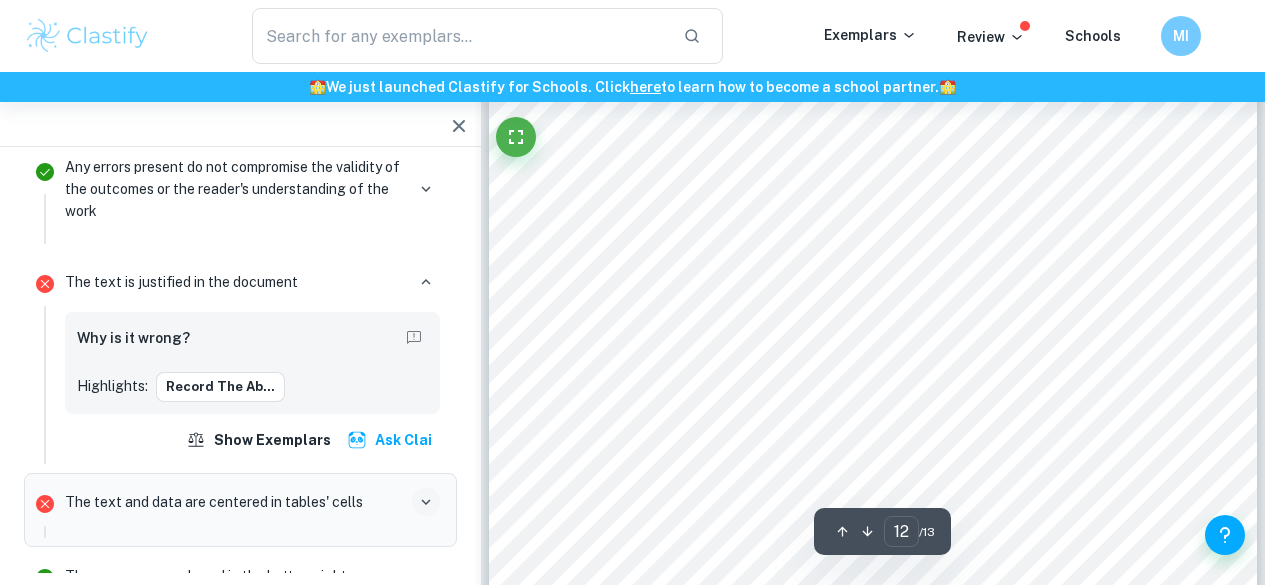 click at bounding box center (837, 437) 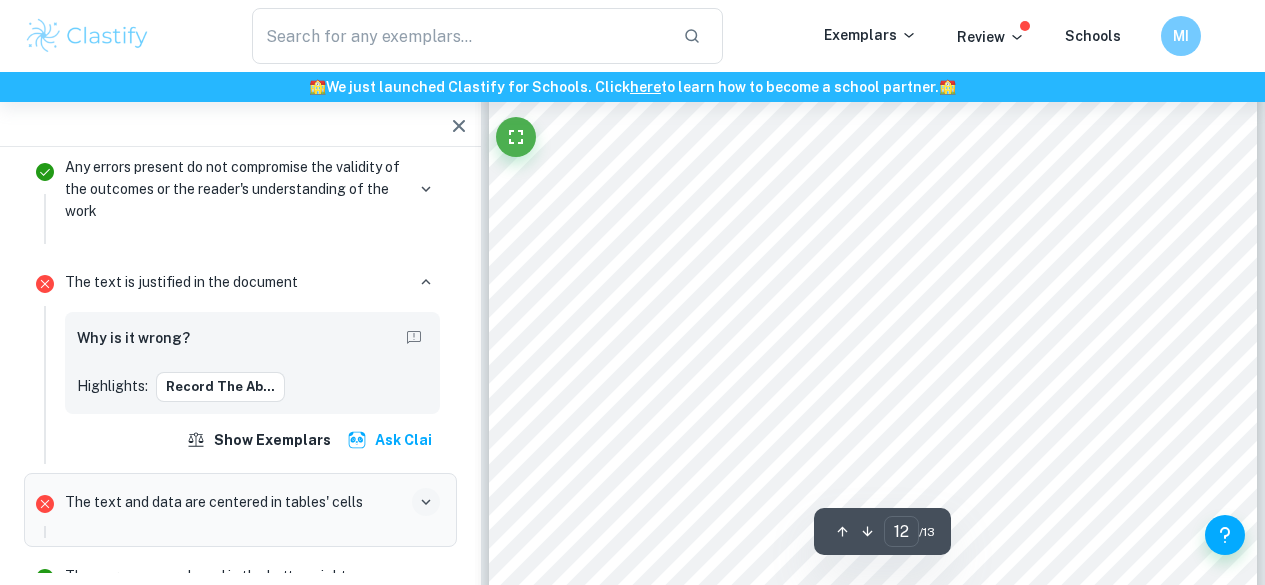 click at bounding box center (481, -12107) 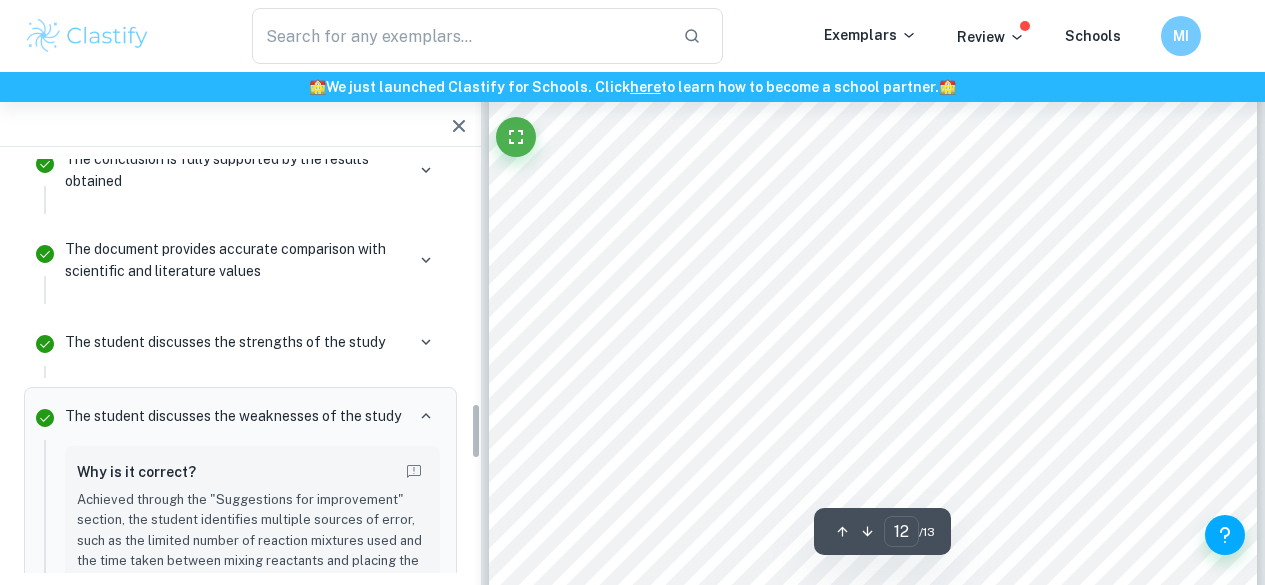 click at bounding box center [607, 183] 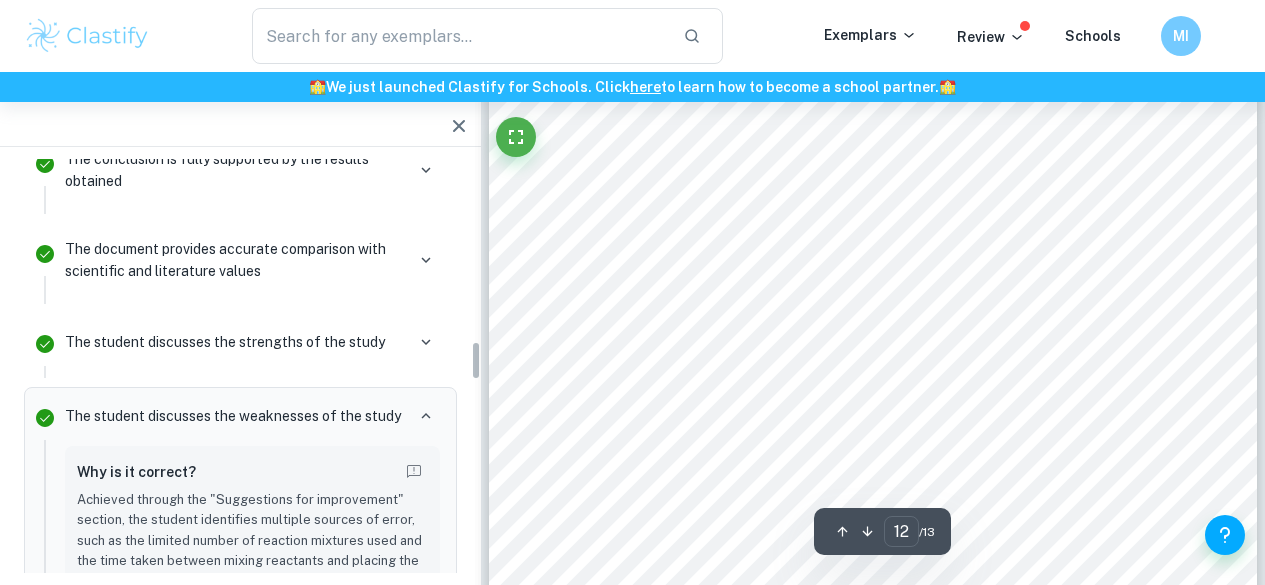 scroll, scrollTop: 1893, scrollLeft: 0, axis: vertical 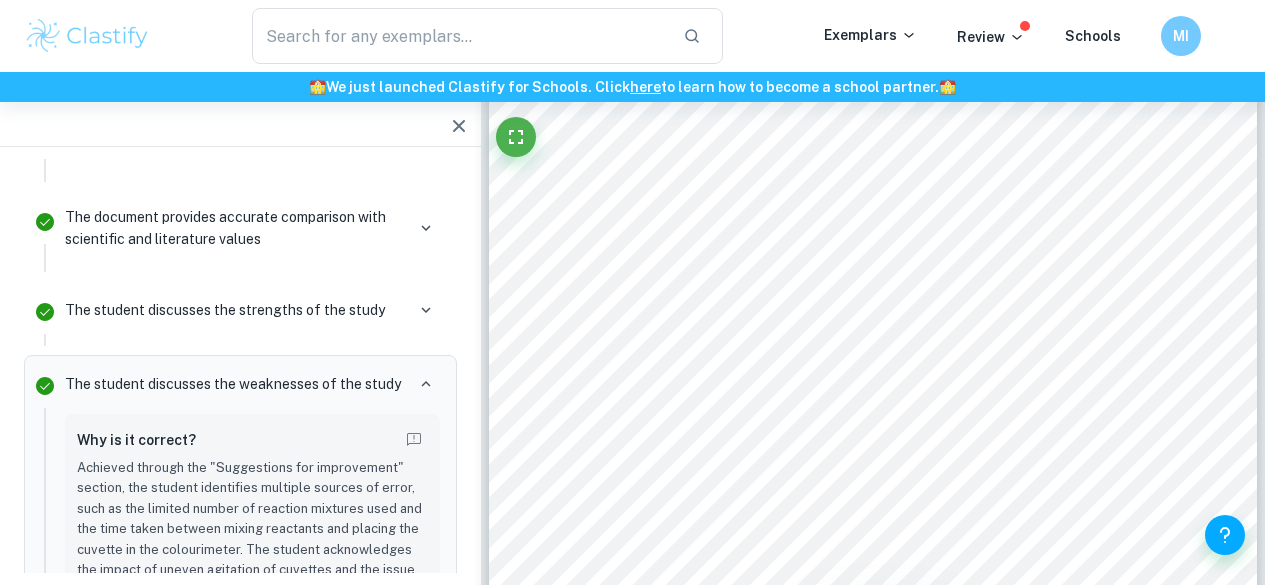 click at bounding box center [481, -12107] 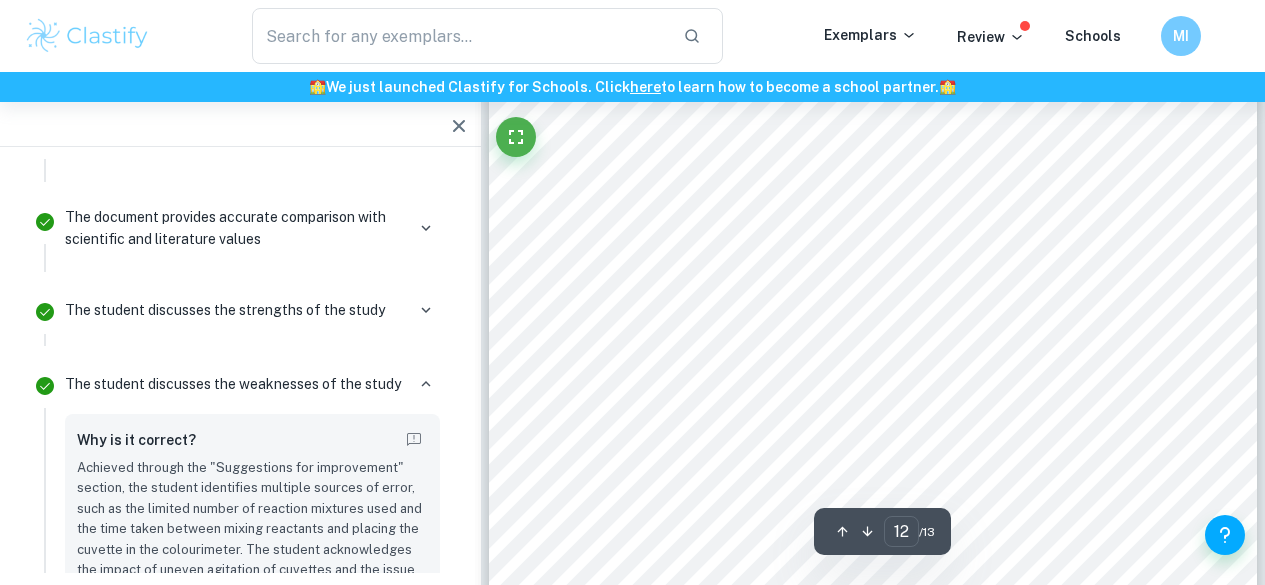 click on "Correct Criterion D The student describes how the errors could have impacted the results Comment Achieved through the "Suggestions for improvement" section, where the student identifies specific sources of error, such as the time taken between mixing reactants and placing the cuvette in the colorimeter, and discusses their potential impact on the initial rate of reaction. The student also explains how uneven agitation could lead to inconsistencies in the results. Written by [FIRST] [LAST]" at bounding box center [851, 449] 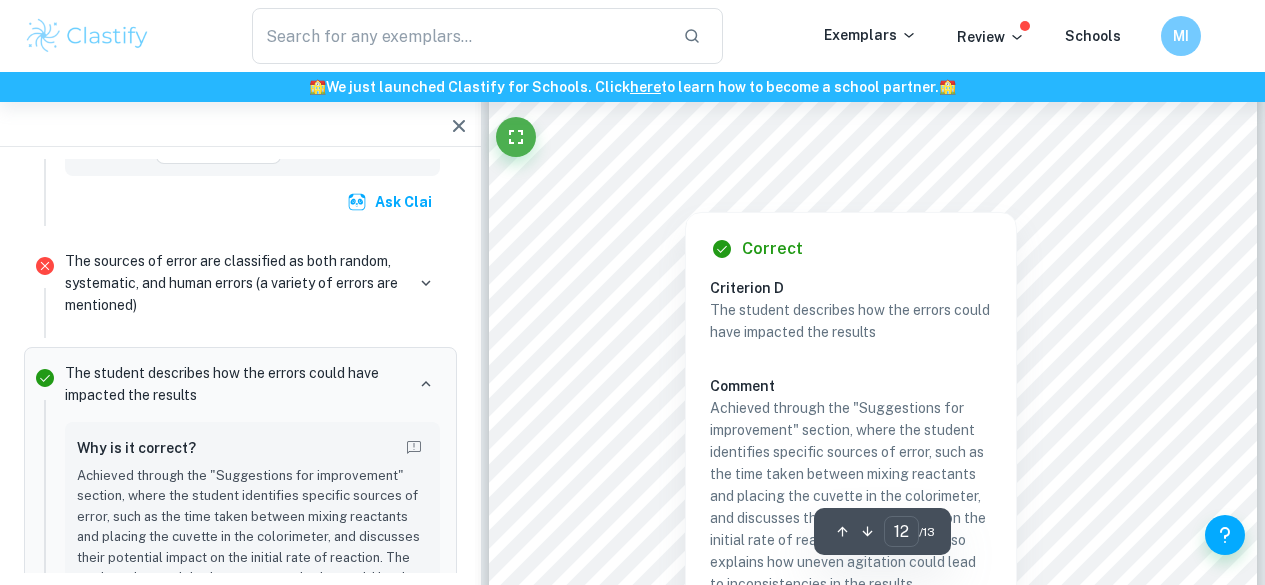 click at bounding box center (849, 263) 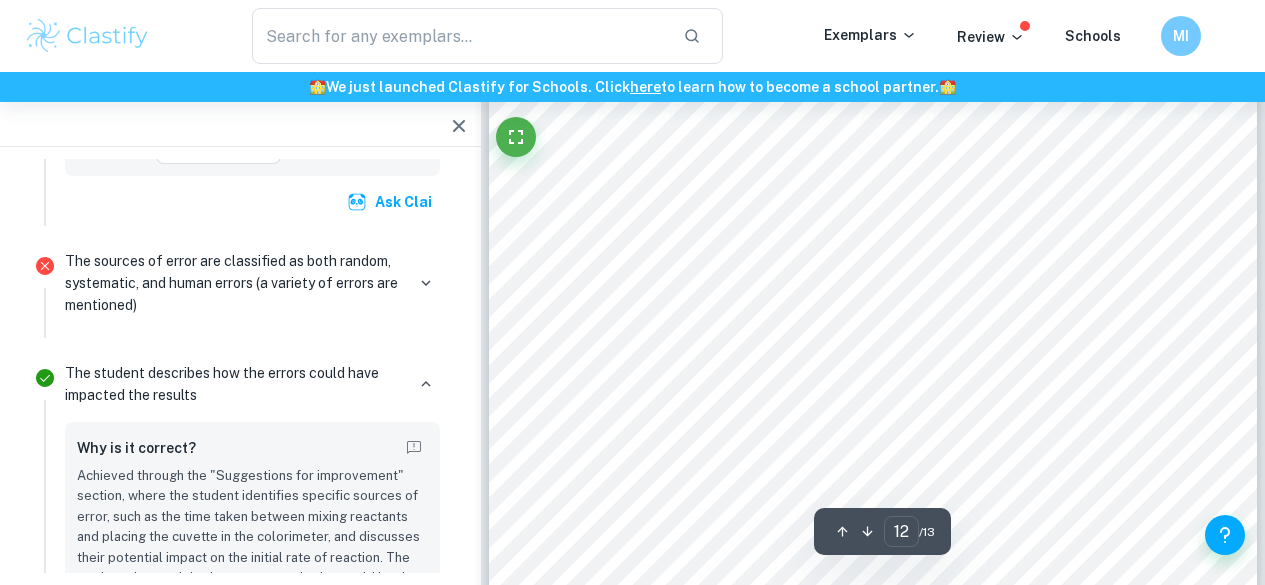 scroll, scrollTop: 4125, scrollLeft: 0, axis: vertical 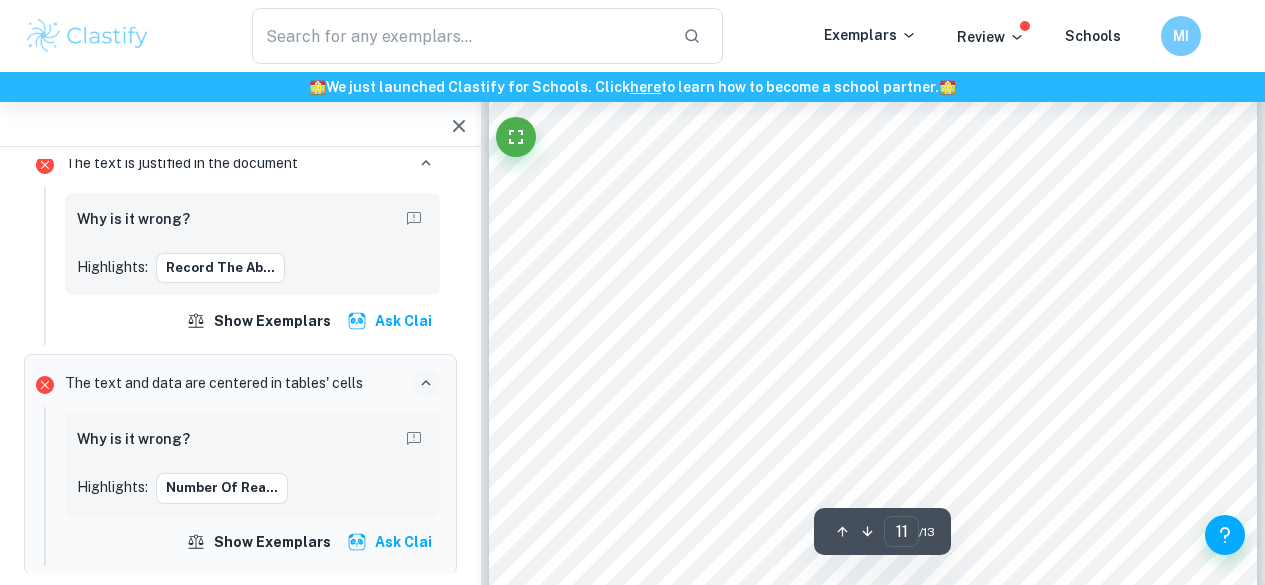 click at bounding box center (481, -11170) 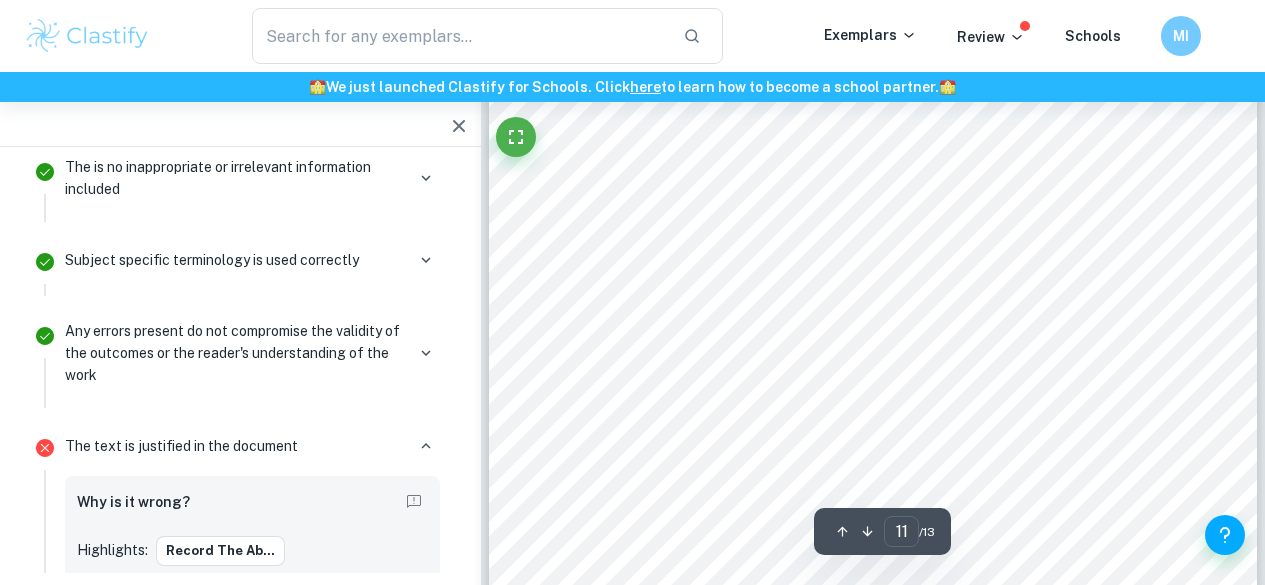 click on "11 Absolute uncertainty in value of y (ratio B:C)   =   21.7 100   × 0.550 = 0.119 Total % uncertainty in value of y (ratio of A:C)   = 5.10 + 8.69 + 7.93 = 21.7% Absolute uncertainty in value of y (ratio A:C)   =   21.7 100   × 1.07 = 0.232 Average of absolute uncertainties in value of y   =   0.307+0.119+0.232 3   = 0.219 Average of absolute uncertainties in value of y = 0.219 Average of absolute uncertainties in value of x = 0.194 Values of y and x Value of y displayed with uncertainties: Ratio of A:B = 1.37 ±0.31 Ratio of B:C = 0.550 ±0.119 Ratio of A:C = 1.07 ±0.23 y = 1.0 ±0.2 Value of x displayed with uncertainties: Ratio of D:E = 1.40 ±0.34 Ratio of E:F = 1.17 ±0.32 Ratio of D:F = 0.941 ±0.279 x = 1.2 ±0.3 Conclusion In conclusion, the rate expression for the reaction between Allura red and sodium chlorate (I) was calculated as the following: Rate   = ý[ýý] 1.2 [ýÿÿþþ] 1.0 The extremely high R 2   errors or anomalies are present. Rate   = ý[ýý] 1.0 [ýÿÿþþ] 0.95   =     × 100" at bounding box center (873, 353) 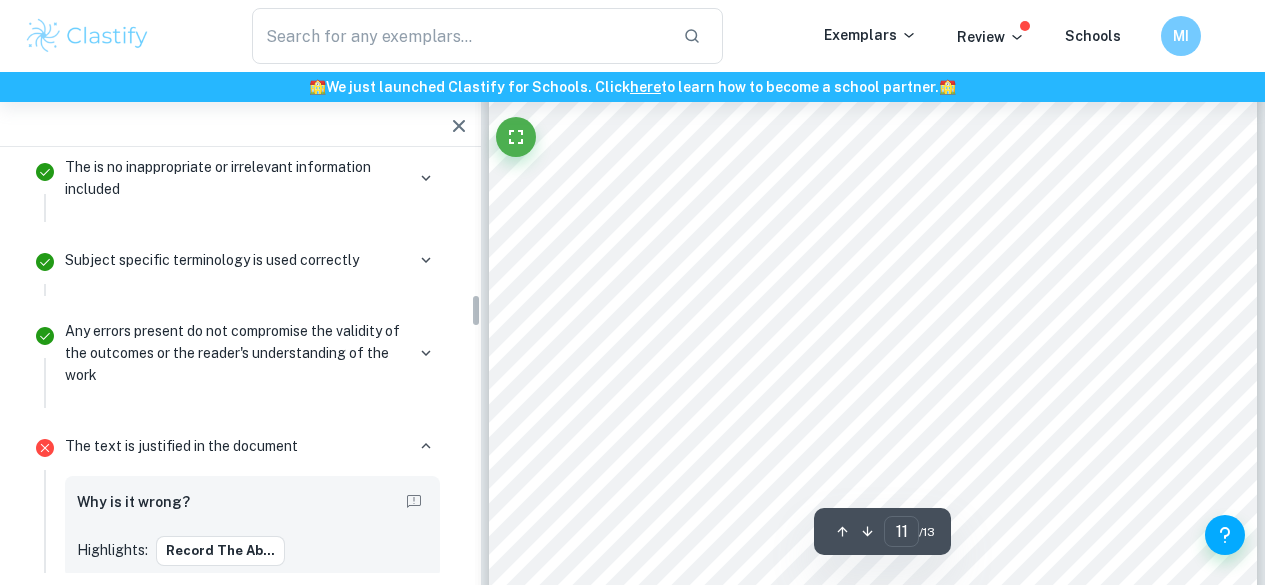 scroll, scrollTop: 1647, scrollLeft: 0, axis: vertical 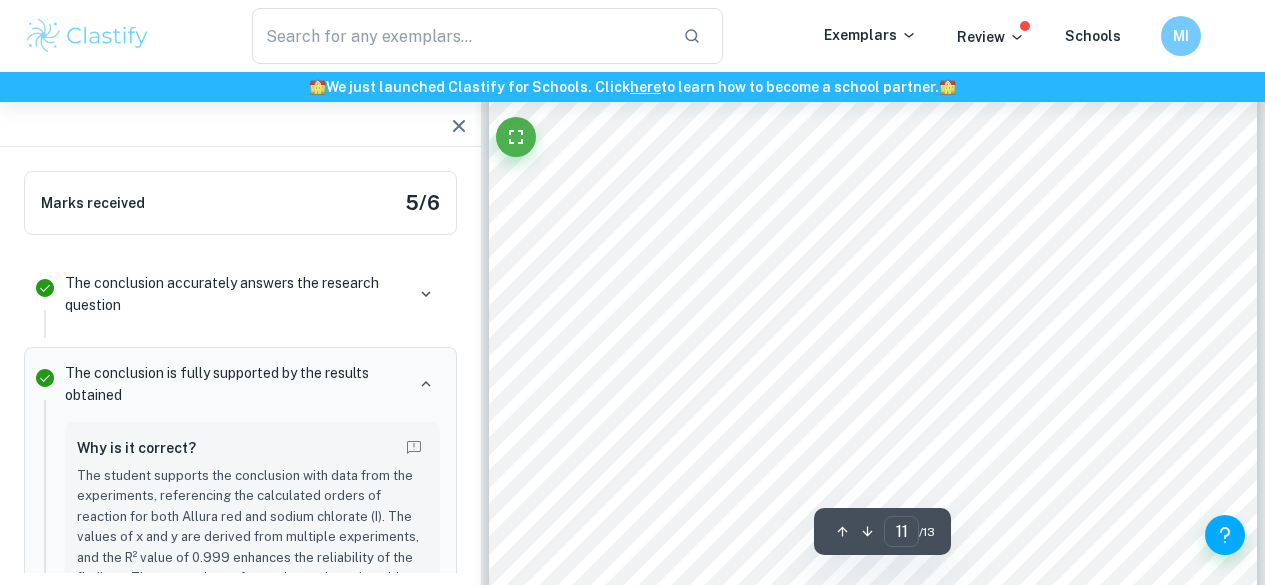 click at bounding box center (481, -11170) 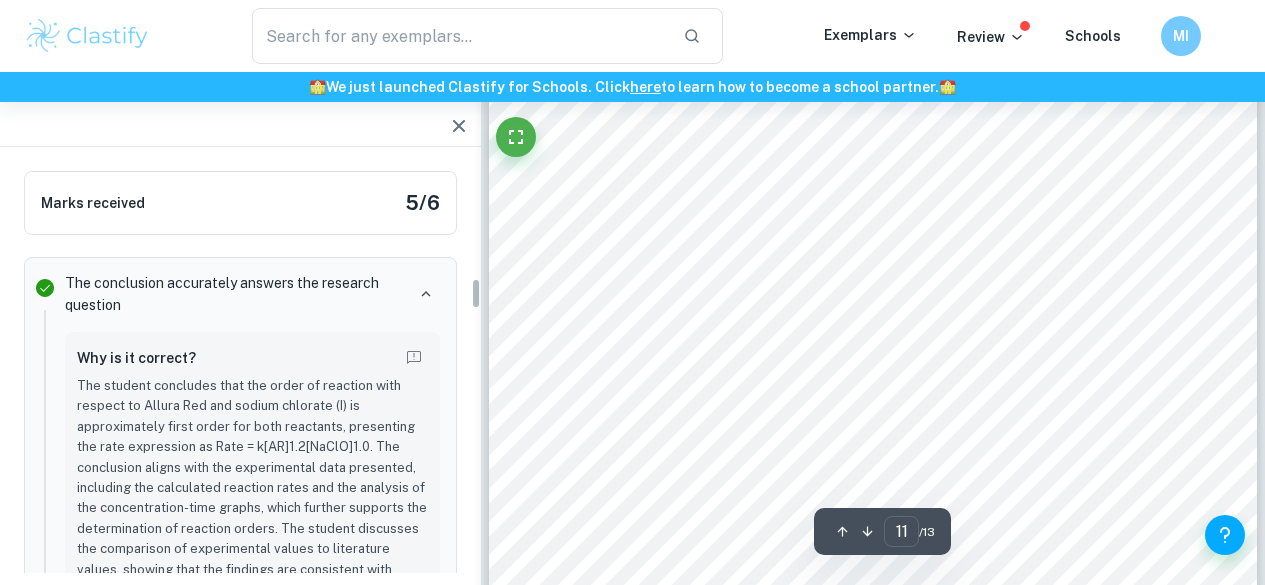 scroll, scrollTop: 1557, scrollLeft: 0, axis: vertical 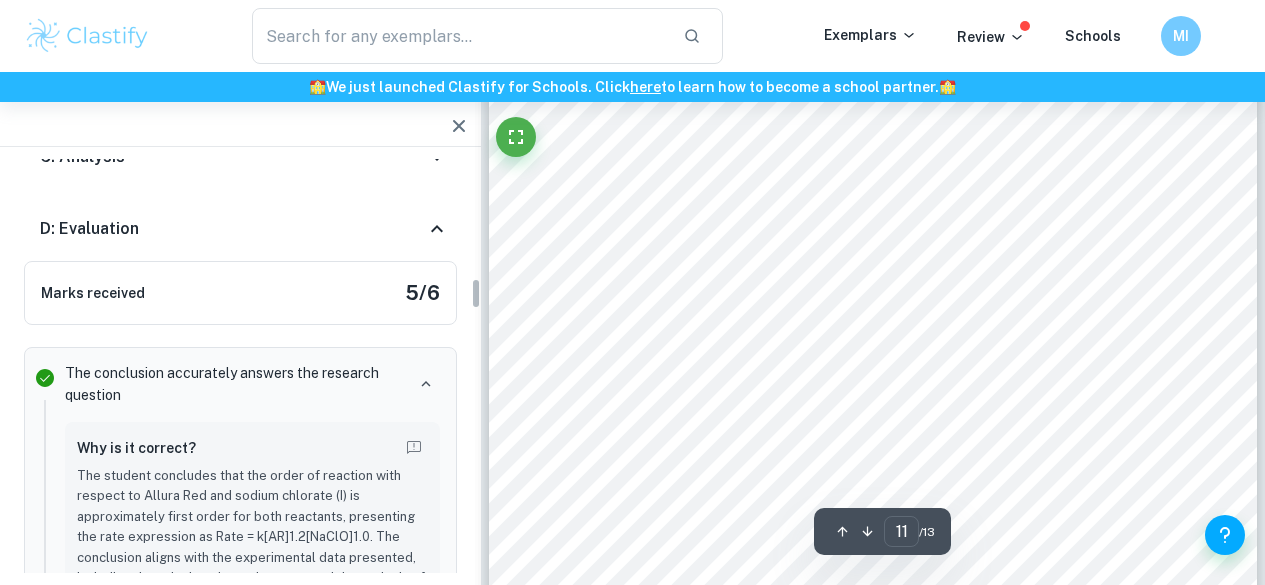 click on "11 Absolute uncertainty in value of y (ratio B:C)   =   21.7 100   × 0.550 = 0.119 Total % uncertainty in value of y (ratio of A:C)   = 5.10 + 8.69 + 7.93 = 21.7% Absolute uncertainty in value of y (ratio A:C)   =   21.7 100   × 1.07 = 0.232 Average of absolute uncertainties in value of y   =   0.307+0.119+0.232 3   = 0.219 Average of absolute uncertainties in value of y = 0.219 Average of absolute uncertainties in value of x = 0.194 Values of y and x Value of y displayed with uncertainties: Ratio of A:B = 1.37 ±0.31 Ratio of B:C = 0.550 ±0.119 Ratio of A:C = 1.07 ±0.23 y = 1.0 ±0.2 Value of x displayed with uncertainties: Ratio of D:E = 1.40 ±0.34 Ratio of E:F = 1.17 ±0.32 Ratio of D:F = 0.941 ±0.279 x = 1.2 ±0.3 Conclusion In conclusion, the rate expression for the reaction between Allura red and sodium chlorate (I) was calculated as the following: Rate   = ý[ýý] 1.2 [ýÿÿþþ] 1.0 The extremely high R 2   errors or anomalies are present. Rate   = ý[ýý] 1.0 [ýÿÿþþ] 0.95   =     × 100" at bounding box center (873, 353) 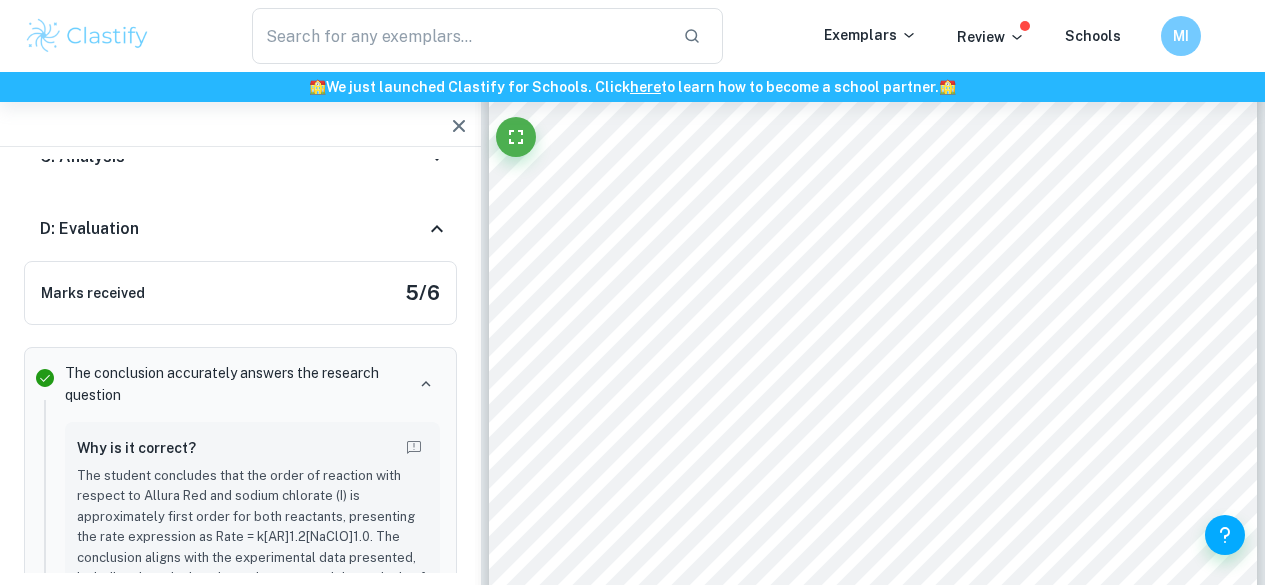 click at bounding box center [865, 259] 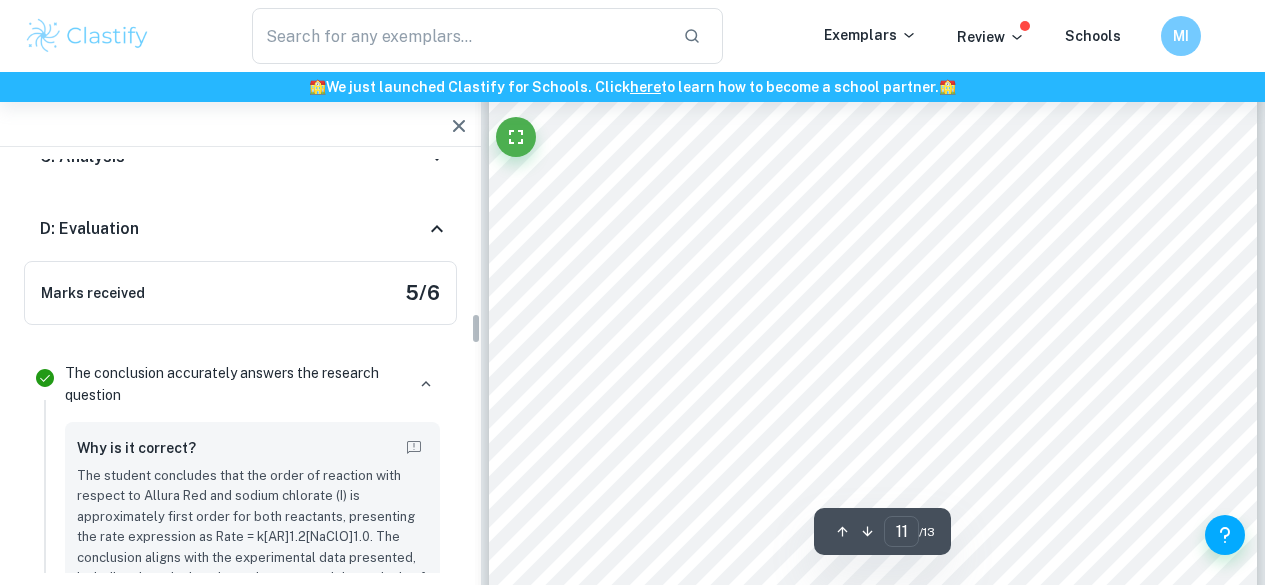 scroll, scrollTop: 11023, scrollLeft: 0, axis: vertical 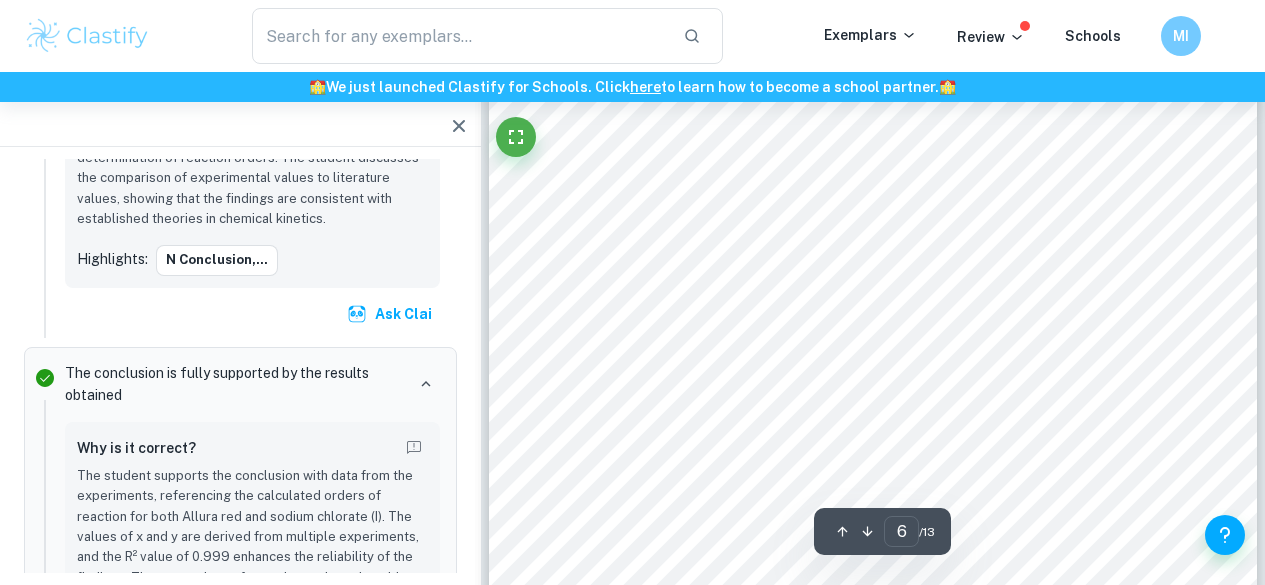click on "6 Figure 7: scatter graph showing time against concentration of Allura red for experiment A, with a linear trendline drawn on Excel The concentration-time graph of experiment A shows a linear trendline, therefore, the rate of reaction is given by the modulus of the gradient of the line. According to Excel, the equation of the line is: þ = 28.52 × 10 28 ý + 5.89 × 10 25 Therefore, the rate of reaction for experiment A is 8.52x10 -8   moldm -3 s -1 . Figure 8: scatter graph showing time against concentration of Allura red for experiment B, including a second order polynomial trendline, with a tangent used to manually calculate the gradient The concentration-time graph of experiment B shows a curved trendline, therefore, the rate of reaction is given by the modulus of the initial (and highest) gradient of the line. The gradient was calculated manually by drawing a tangent to the curve at the start (the steepest section of the curve). Gradient   =   ÿÿ ÿÿ =  20.0000573 260 = 22.20 × 10 27 -7   moldm s" at bounding box center (873, 173) 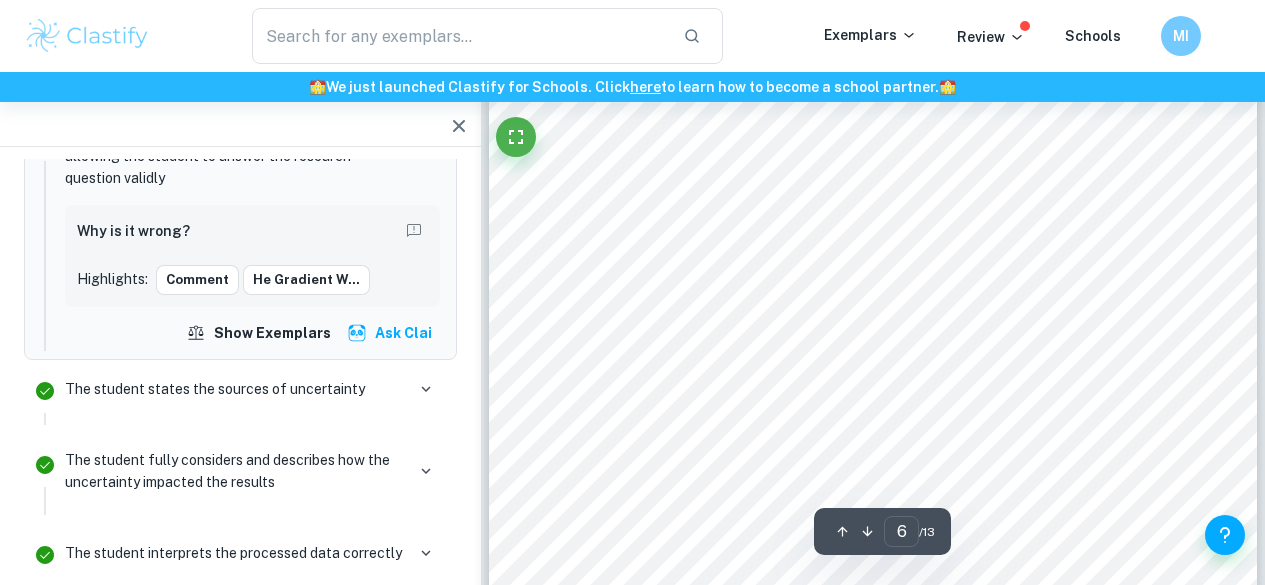 scroll, scrollTop: 1790, scrollLeft: 0, axis: vertical 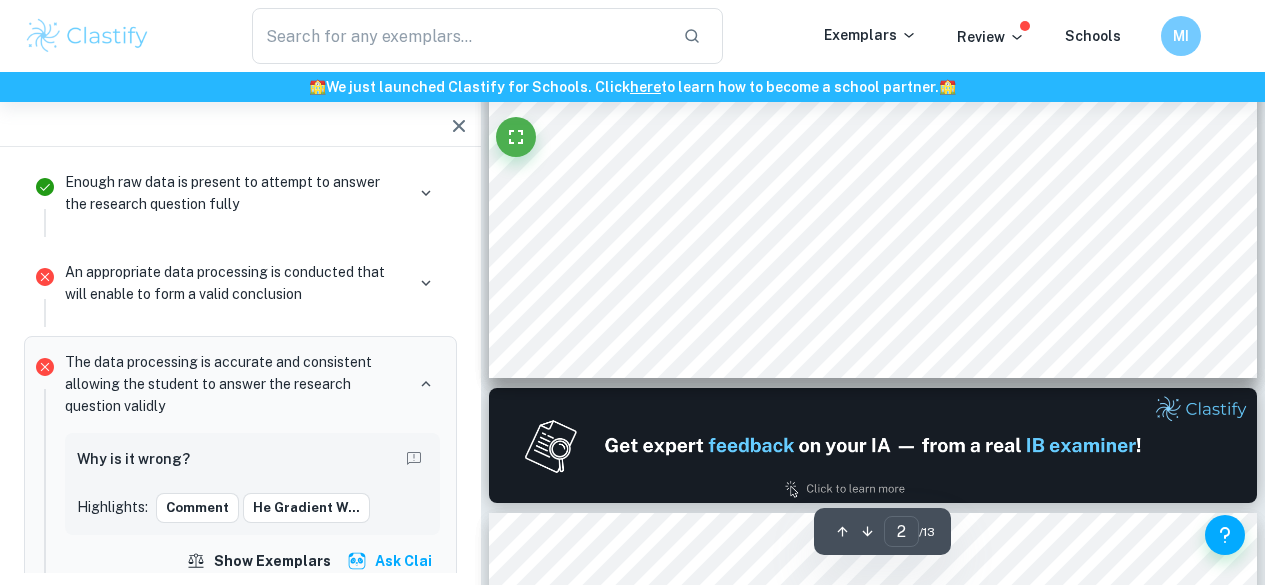 type on "1" 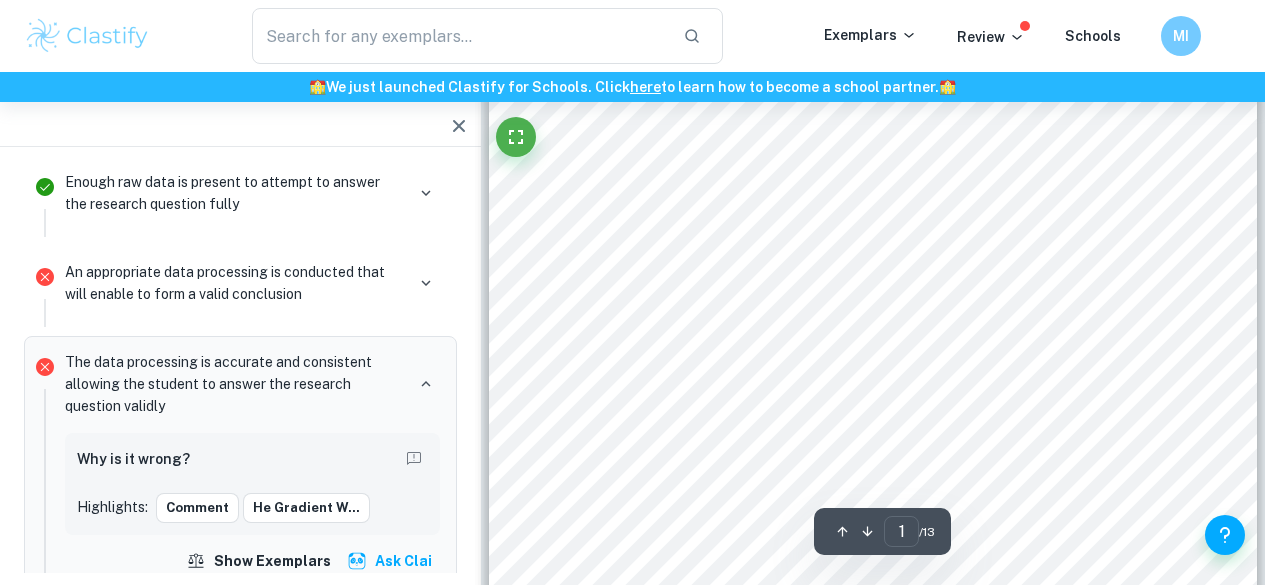scroll, scrollTop: 209, scrollLeft: 0, axis: vertical 